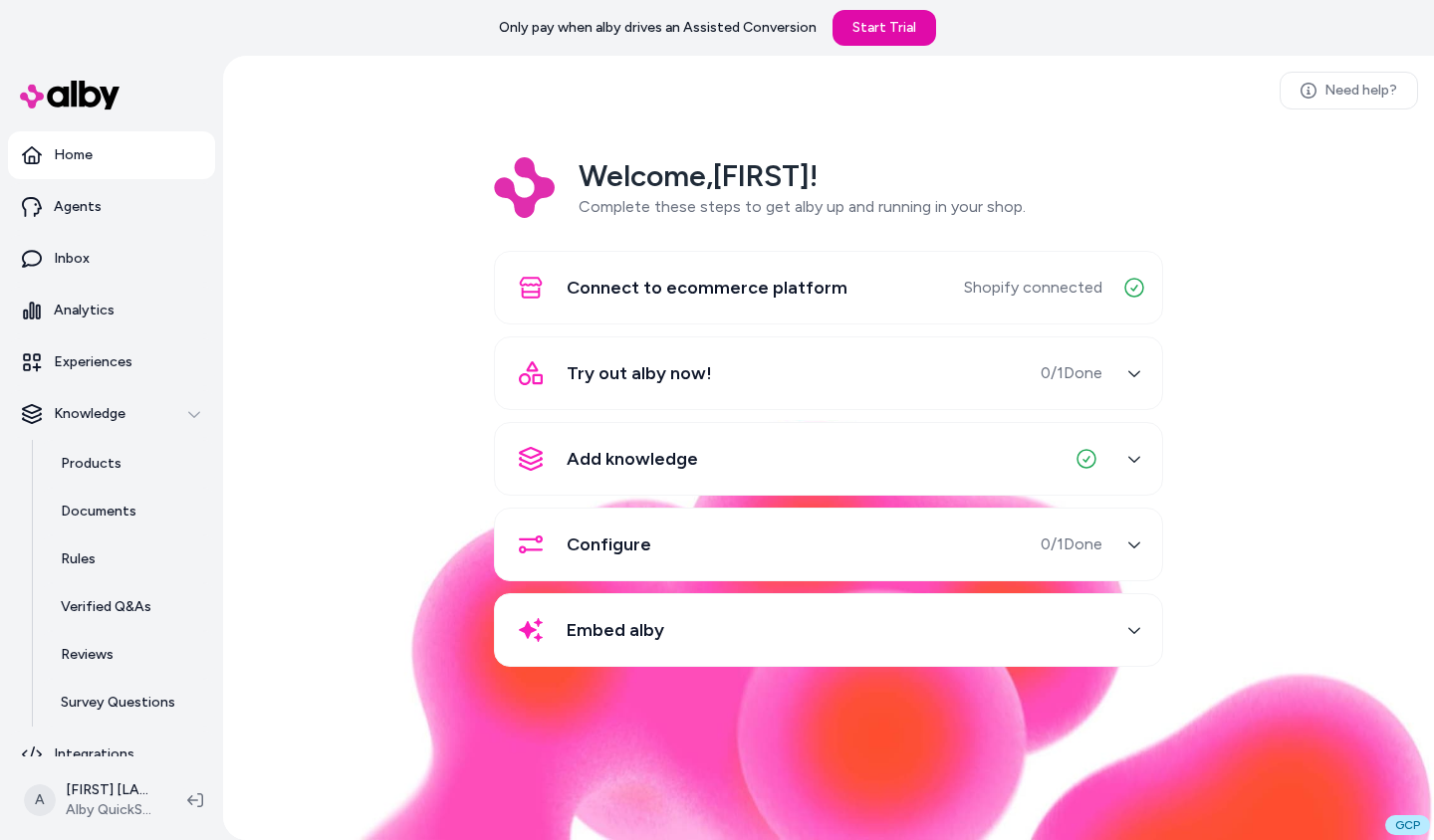 scroll, scrollTop: 0, scrollLeft: 0, axis: both 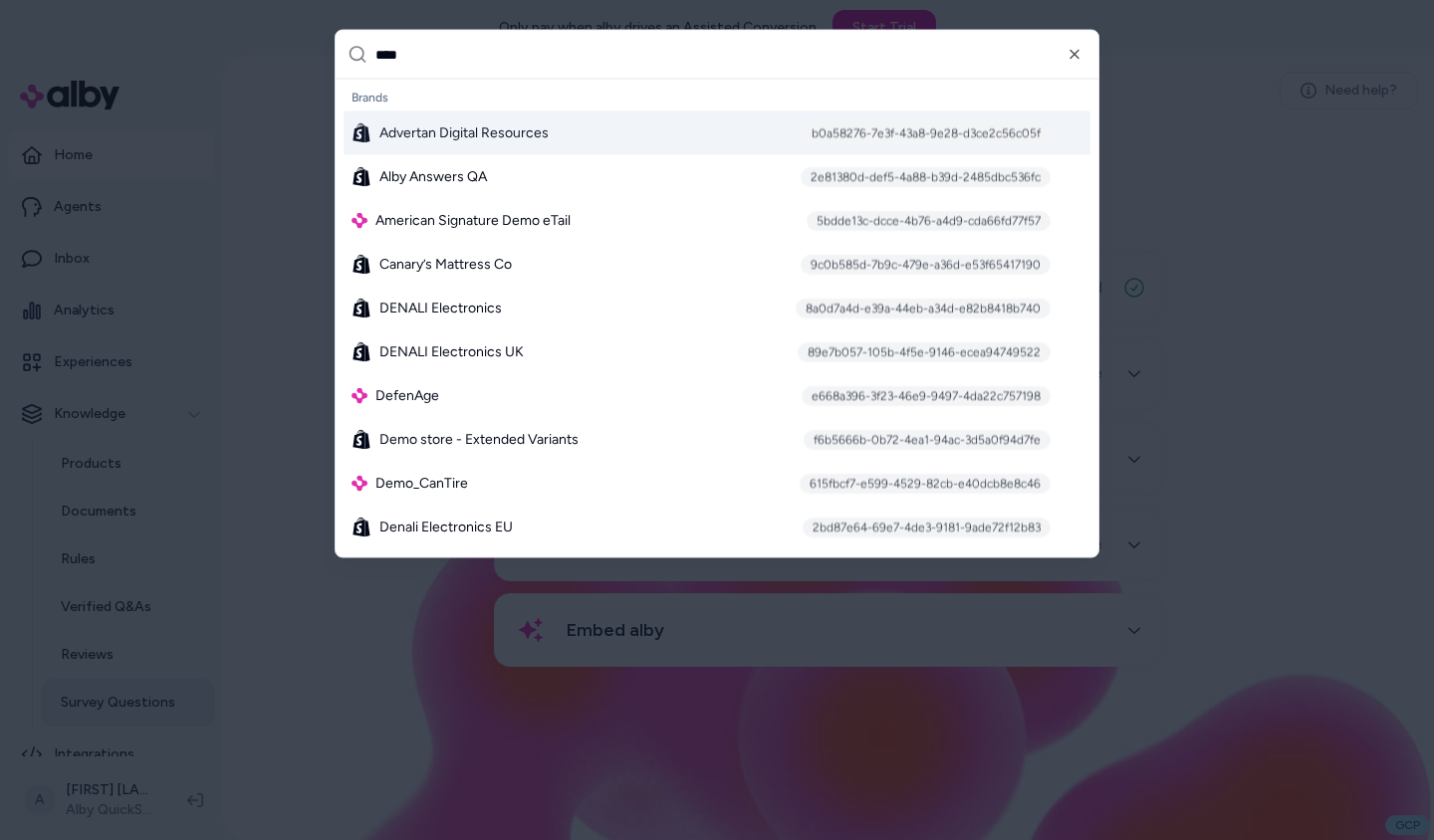 type on "*****" 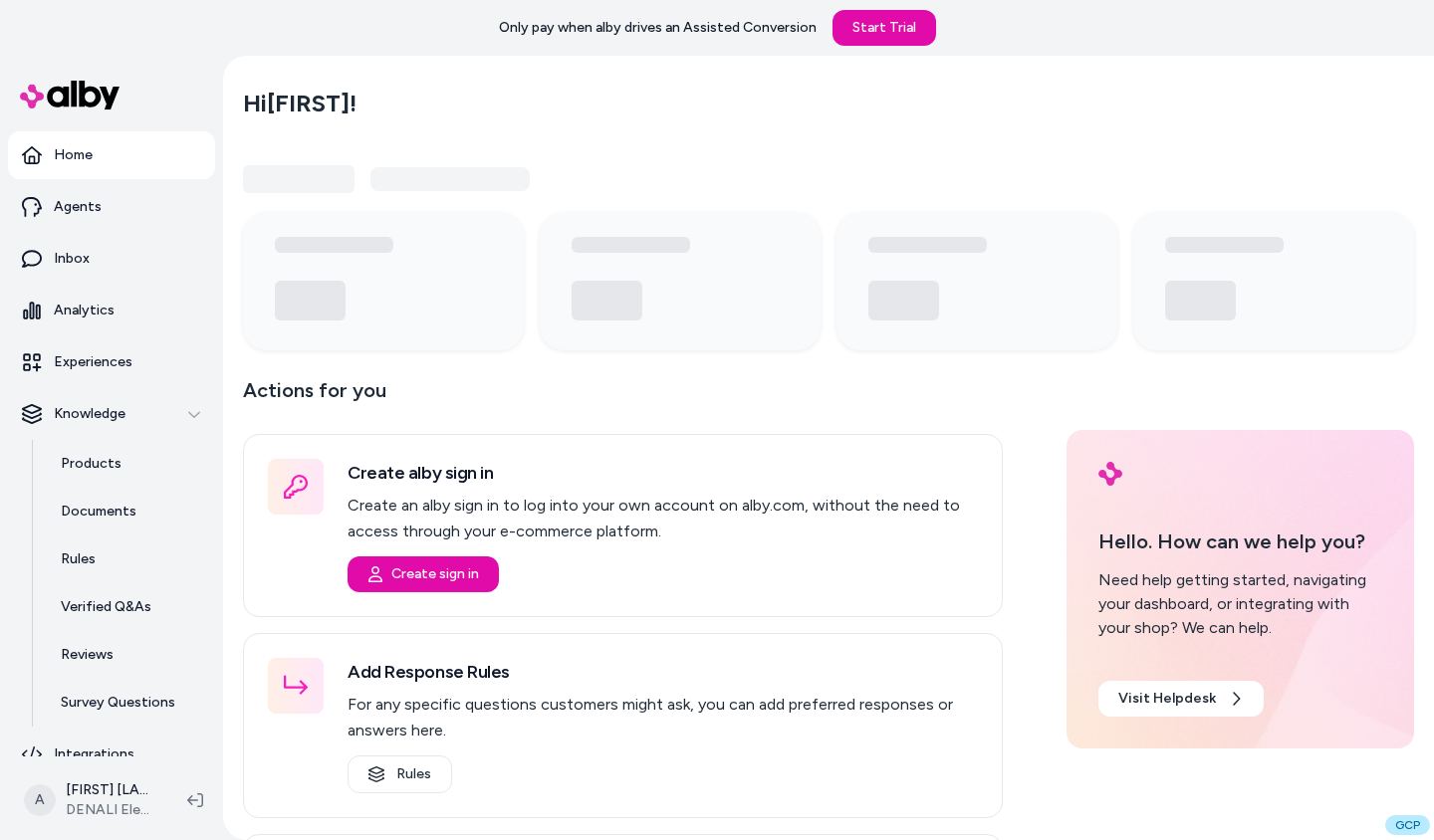 scroll, scrollTop: 0, scrollLeft: 0, axis: both 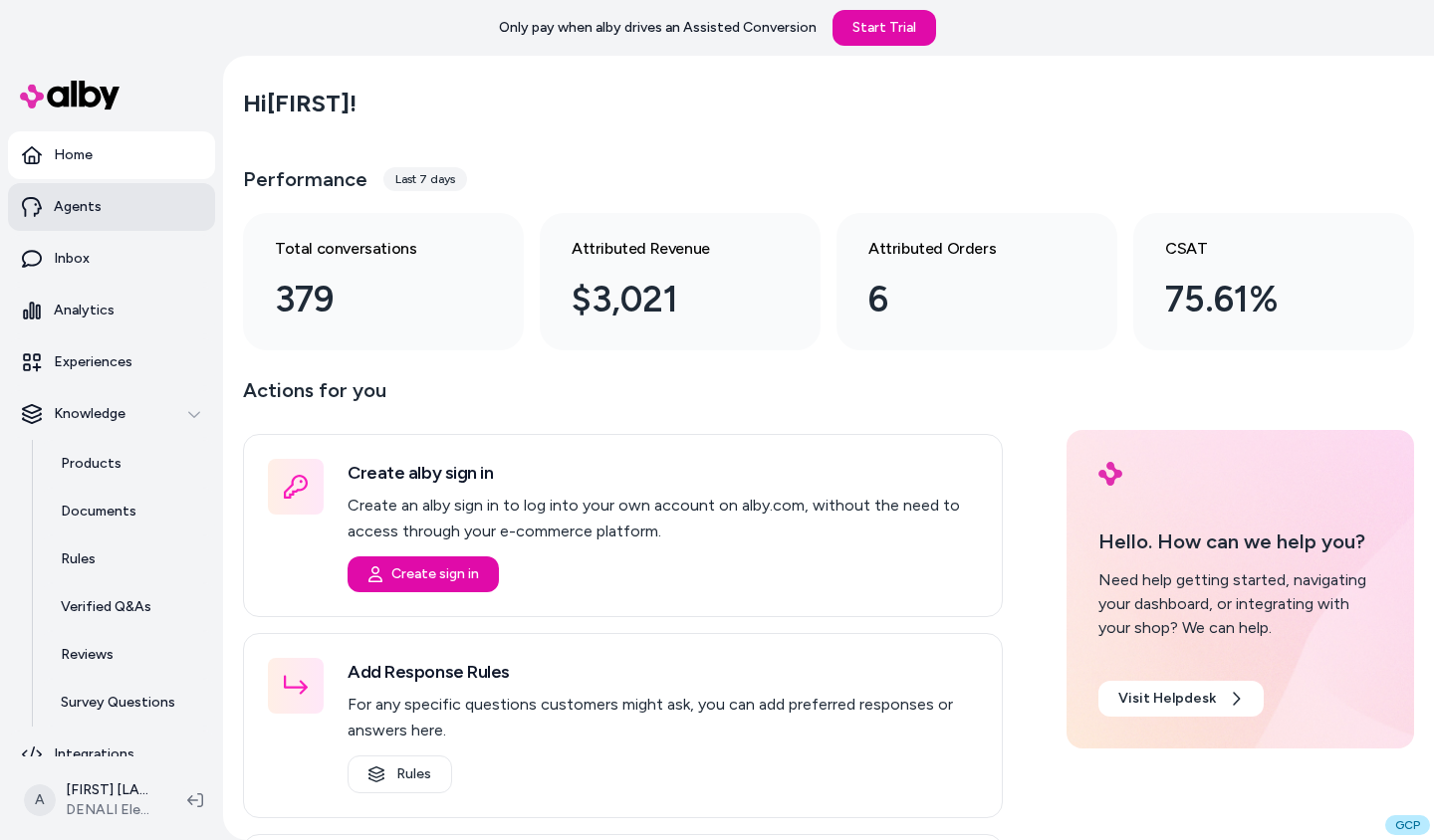 click on "Agents" at bounding box center (78, 207) 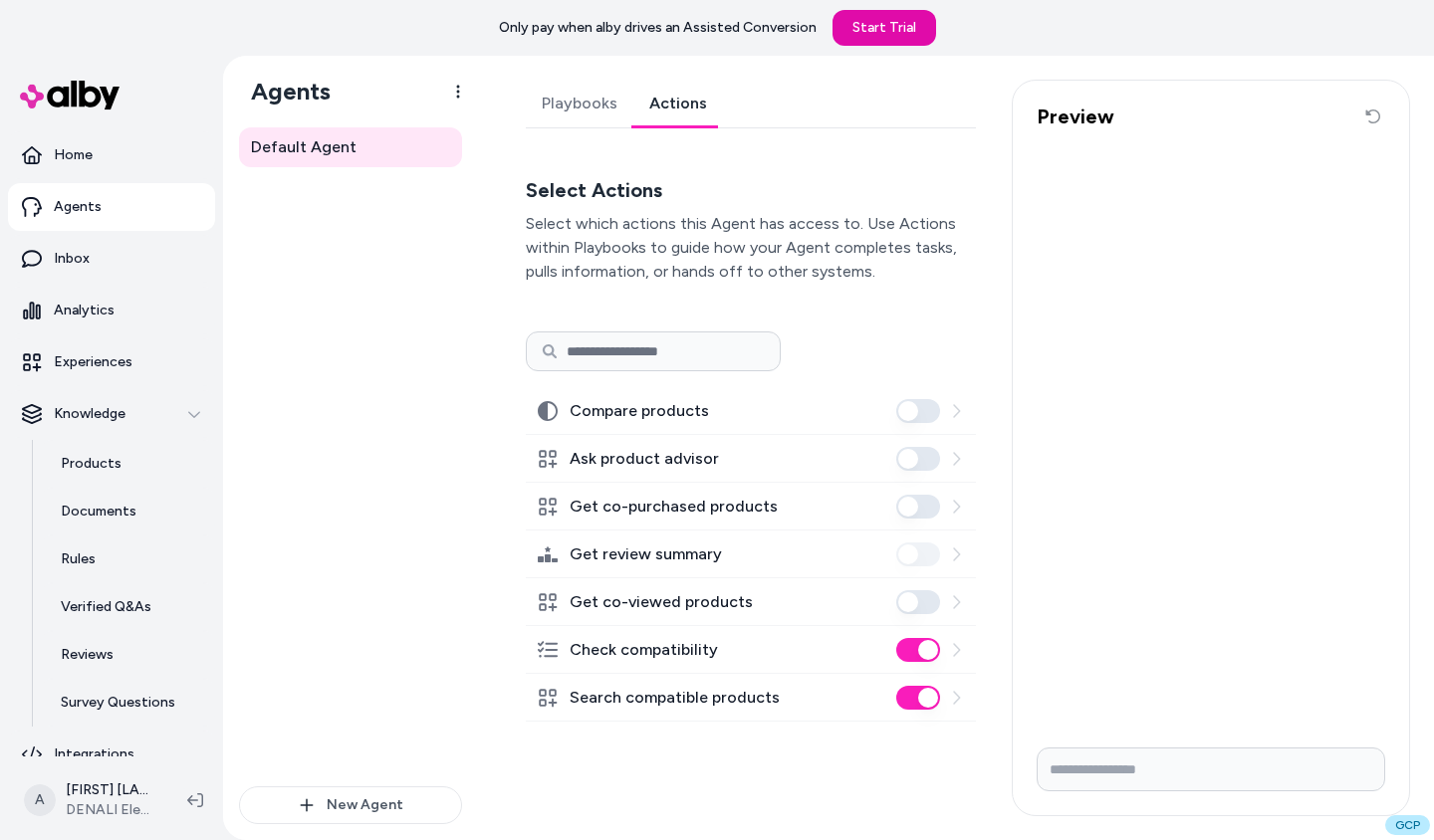 click on "Actions" at bounding box center [678, 104] 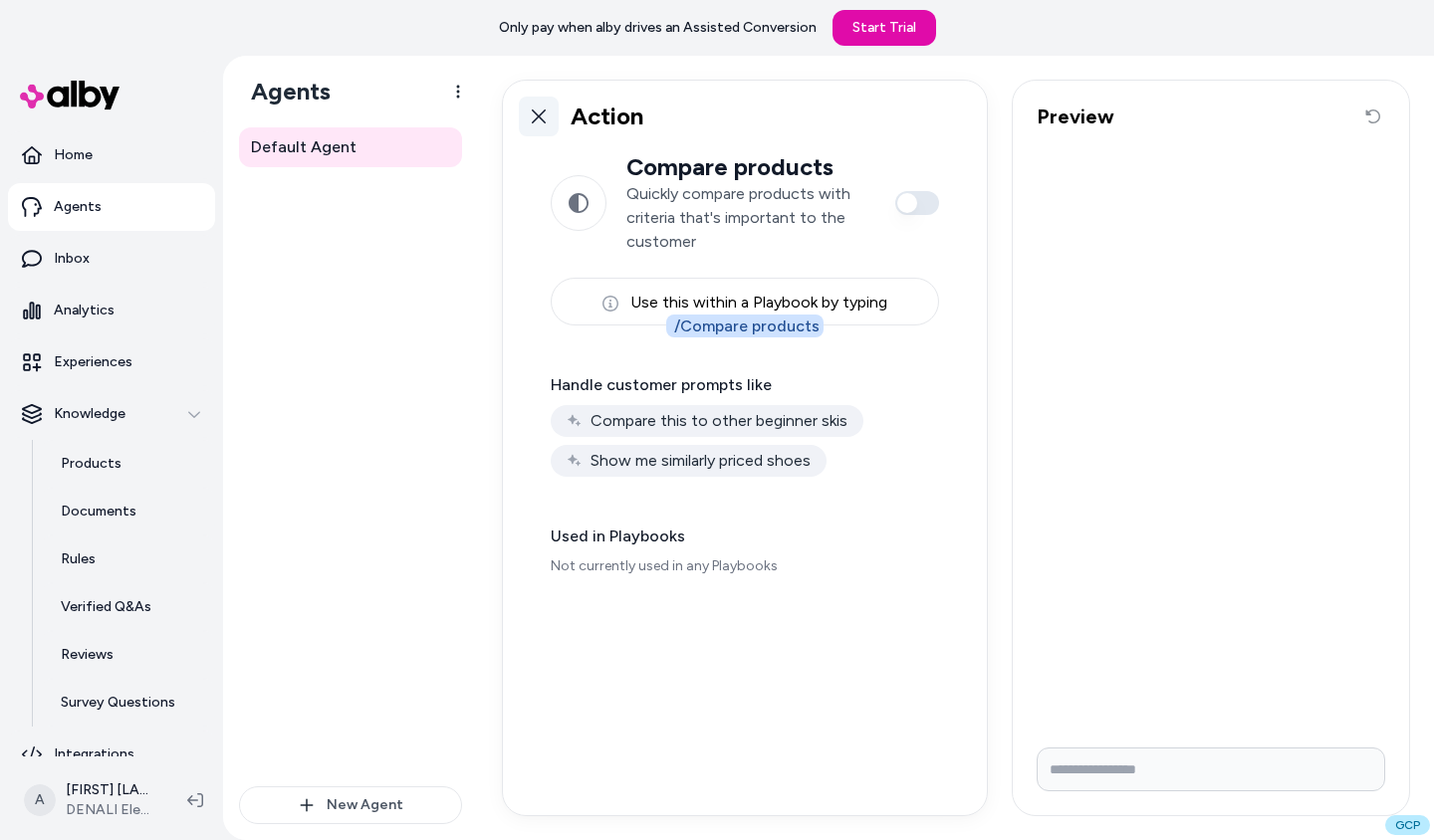 click at bounding box center (539, 116) 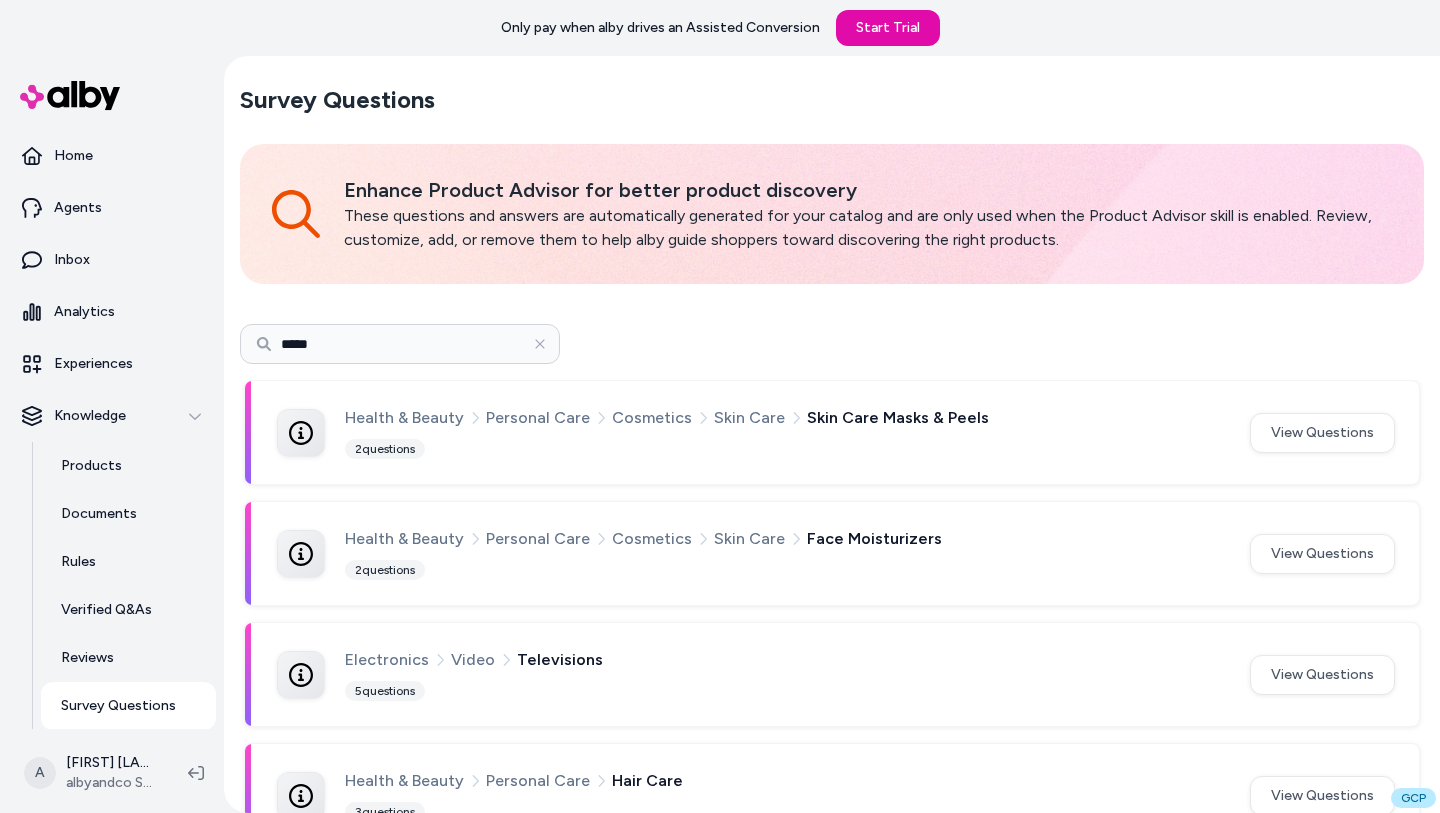 scroll, scrollTop: 0, scrollLeft: 0, axis: both 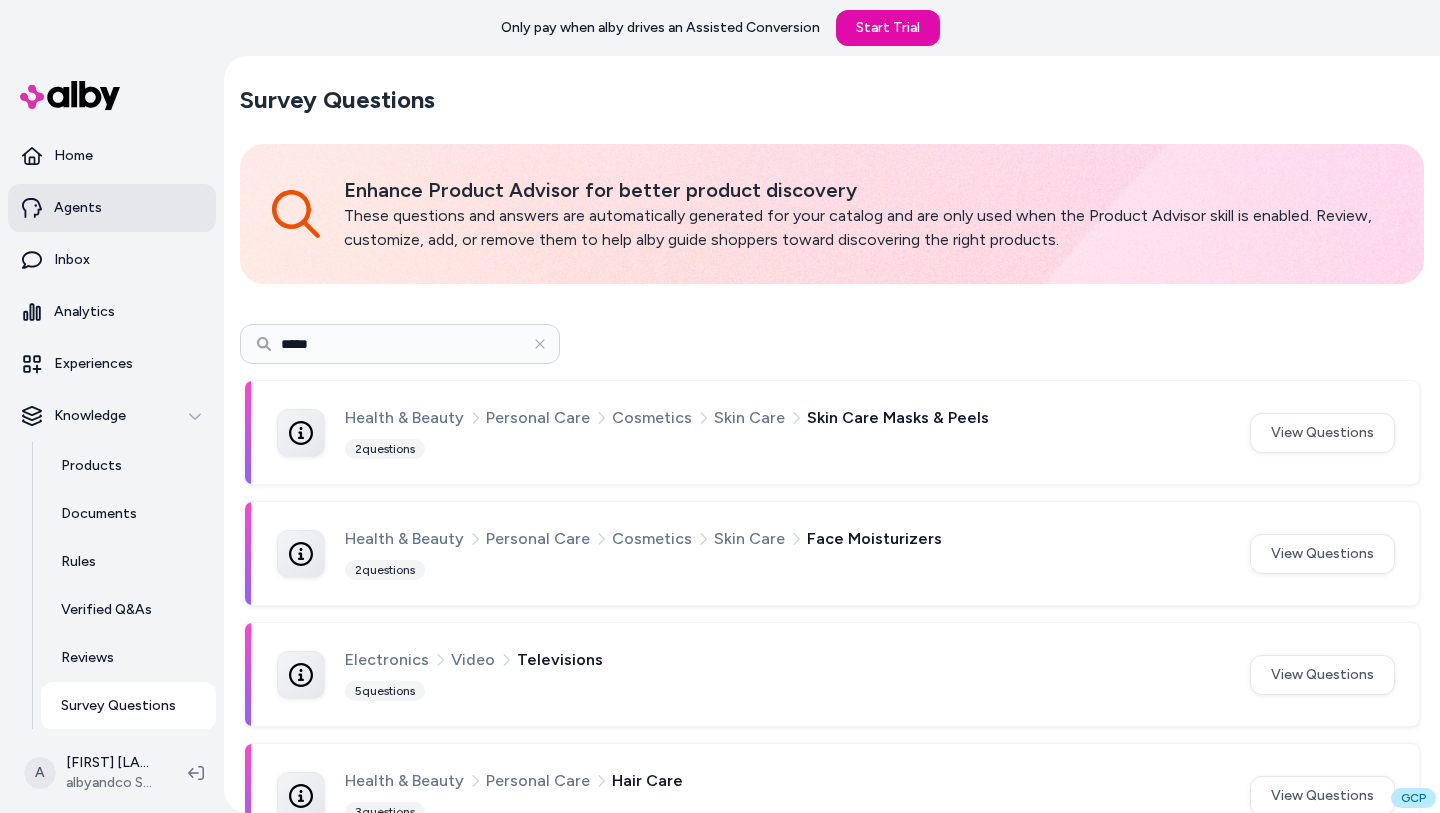click on "Agents" at bounding box center (112, 208) 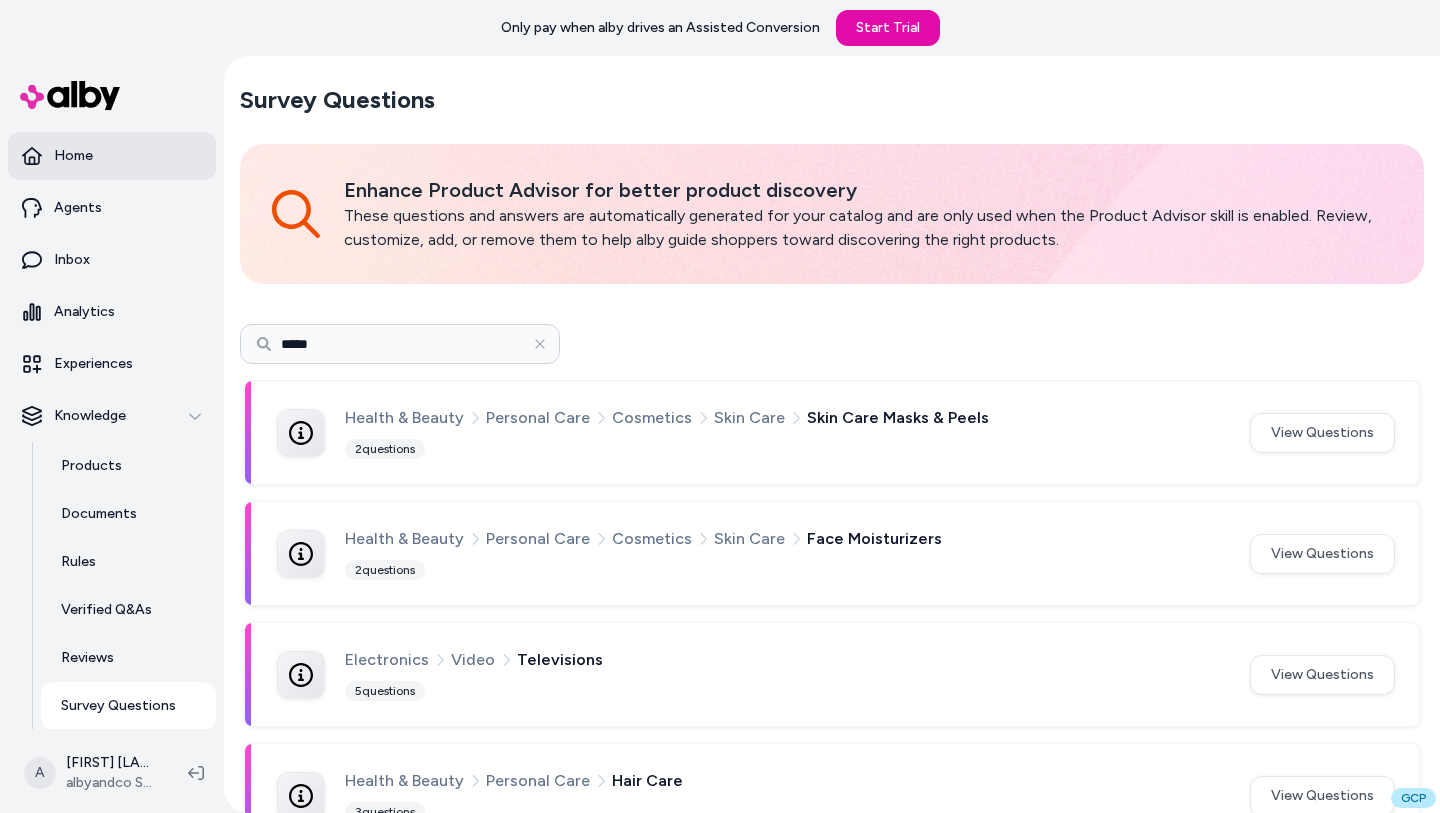 click on "Home" at bounding box center [112, 156] 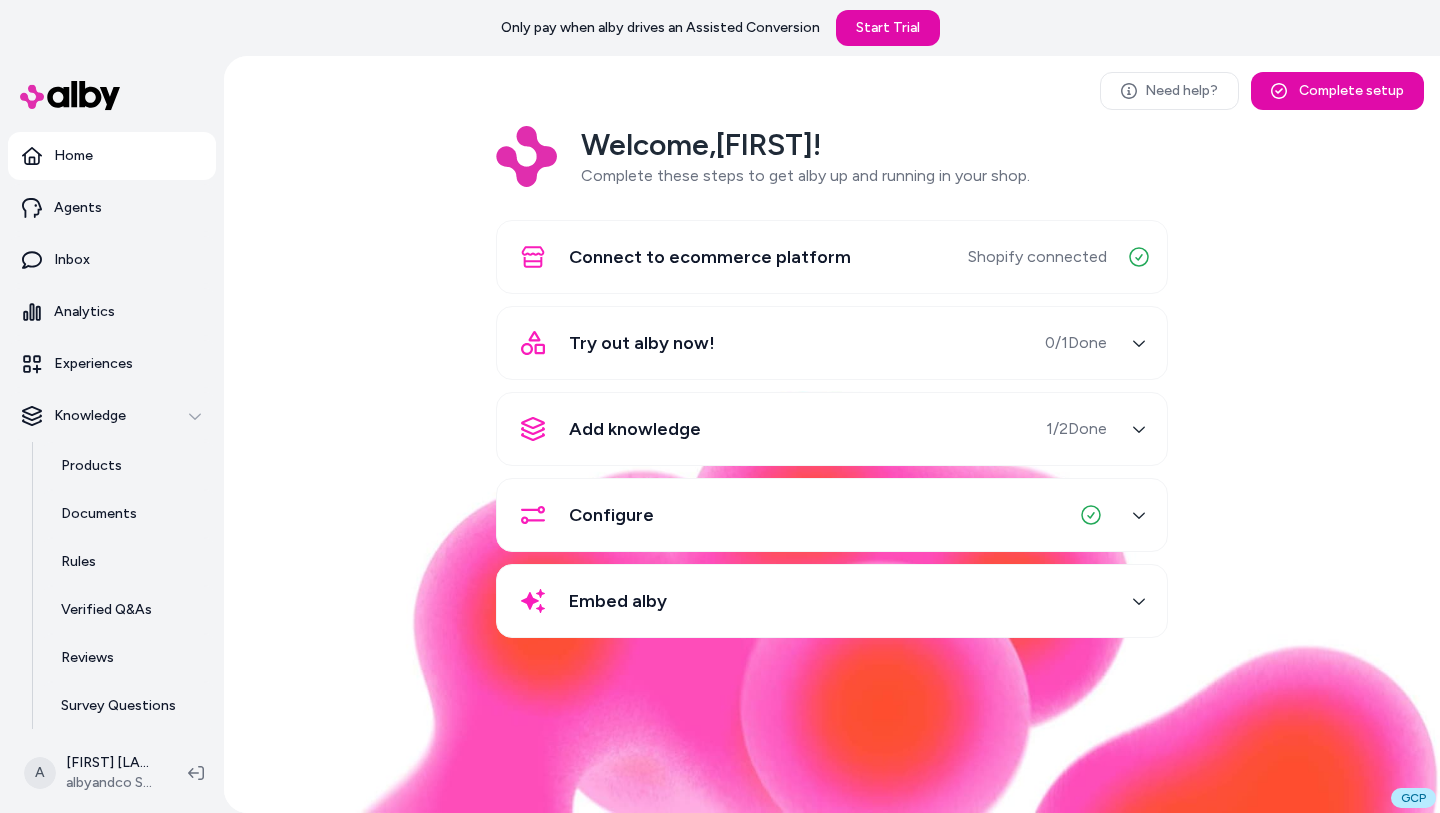 click on "Home" at bounding box center [112, 156] 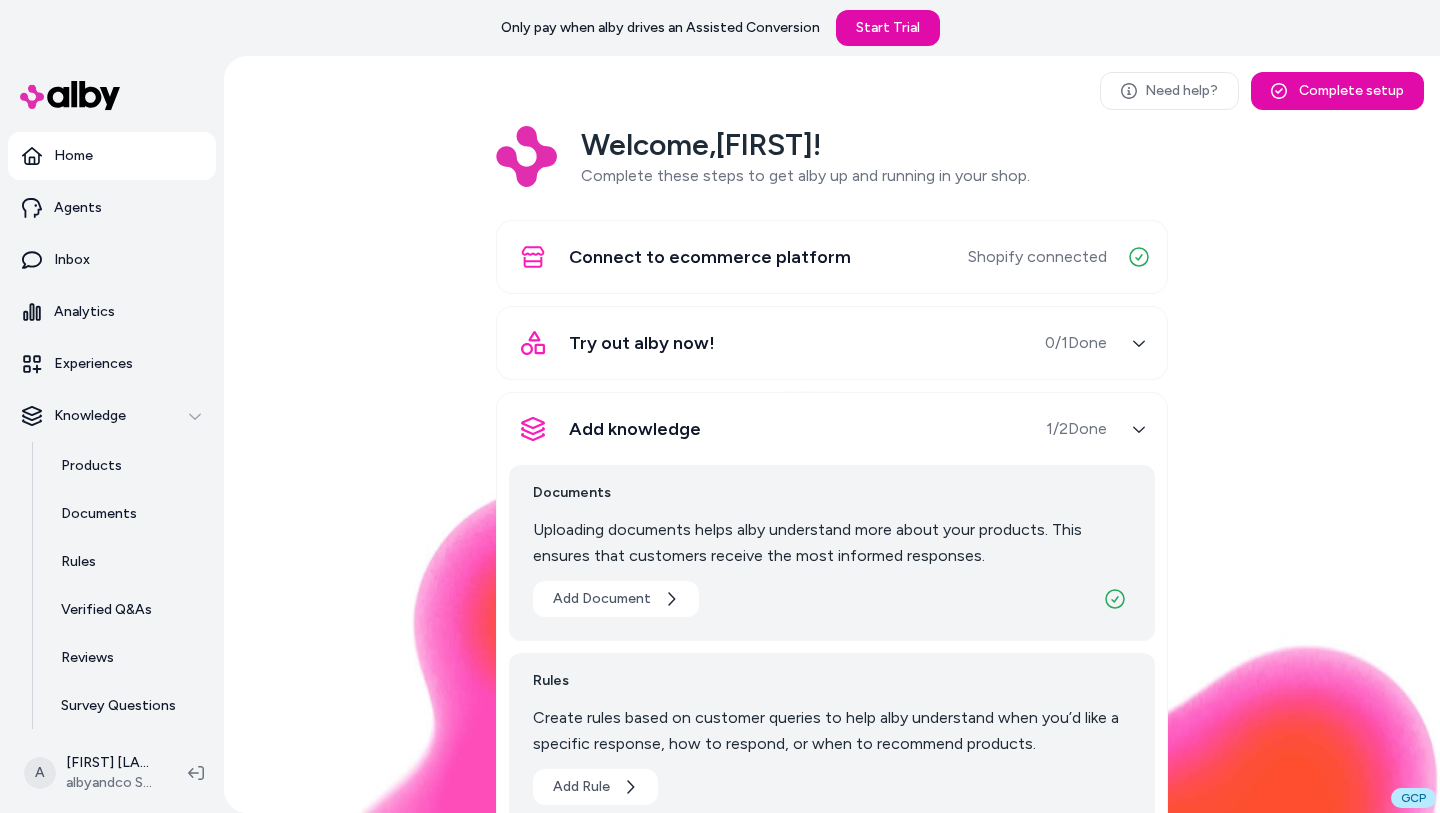 click on "Try out alby now! 0 / 1  Done" at bounding box center (832, 343) 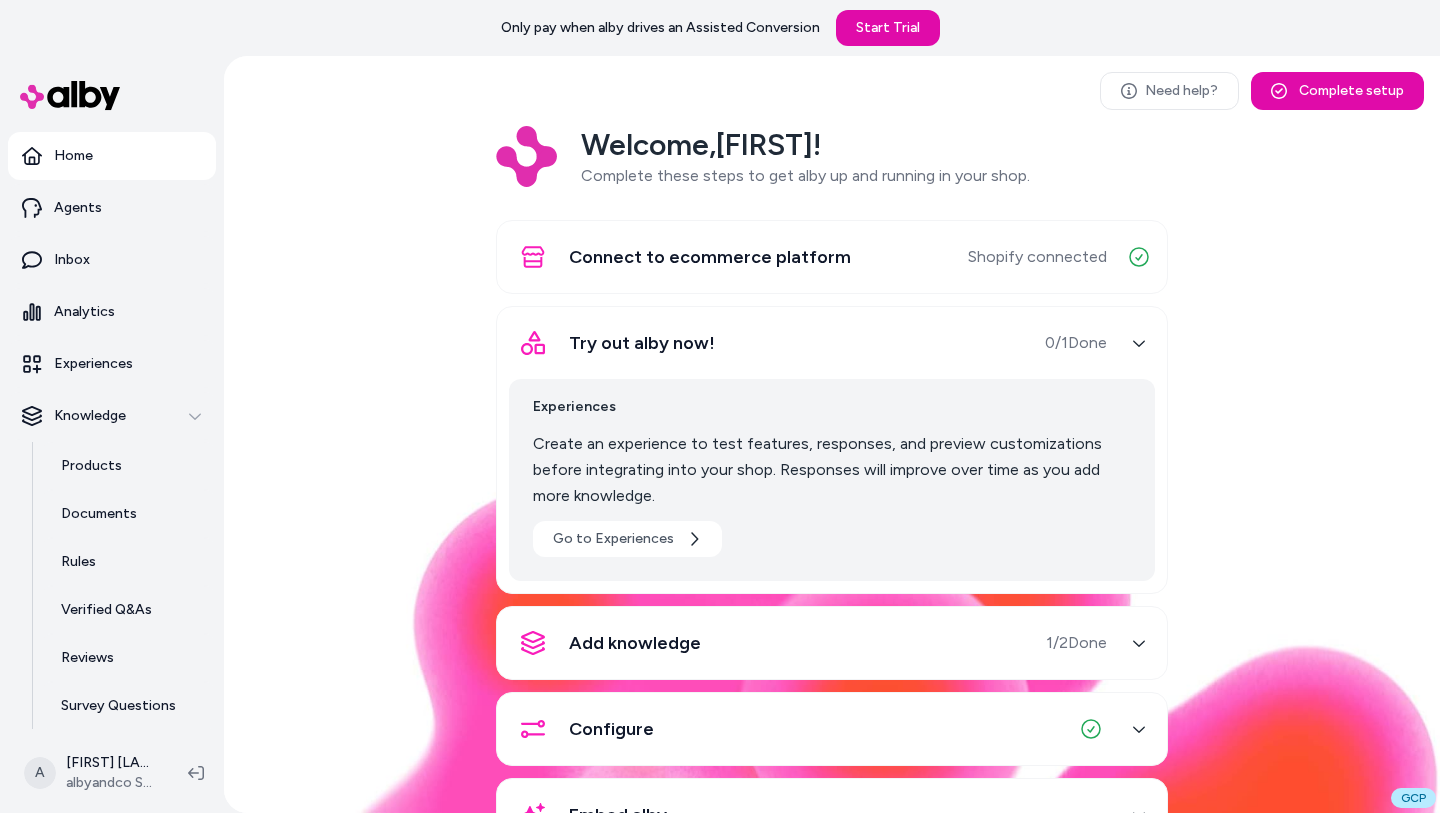 click at bounding box center (1139, 643) 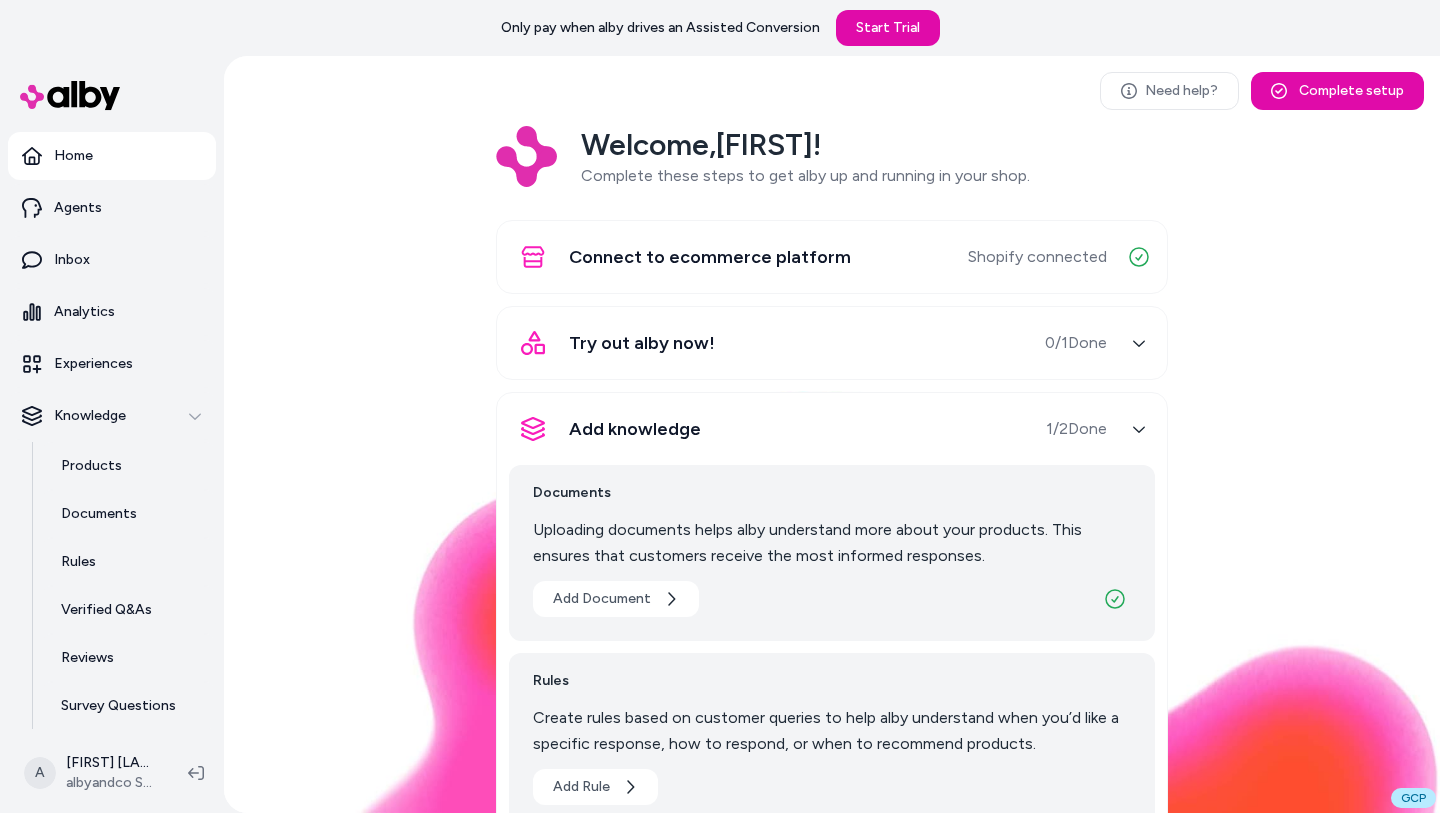 click on "Add knowledge 1 / 2  Done" at bounding box center [832, 429] 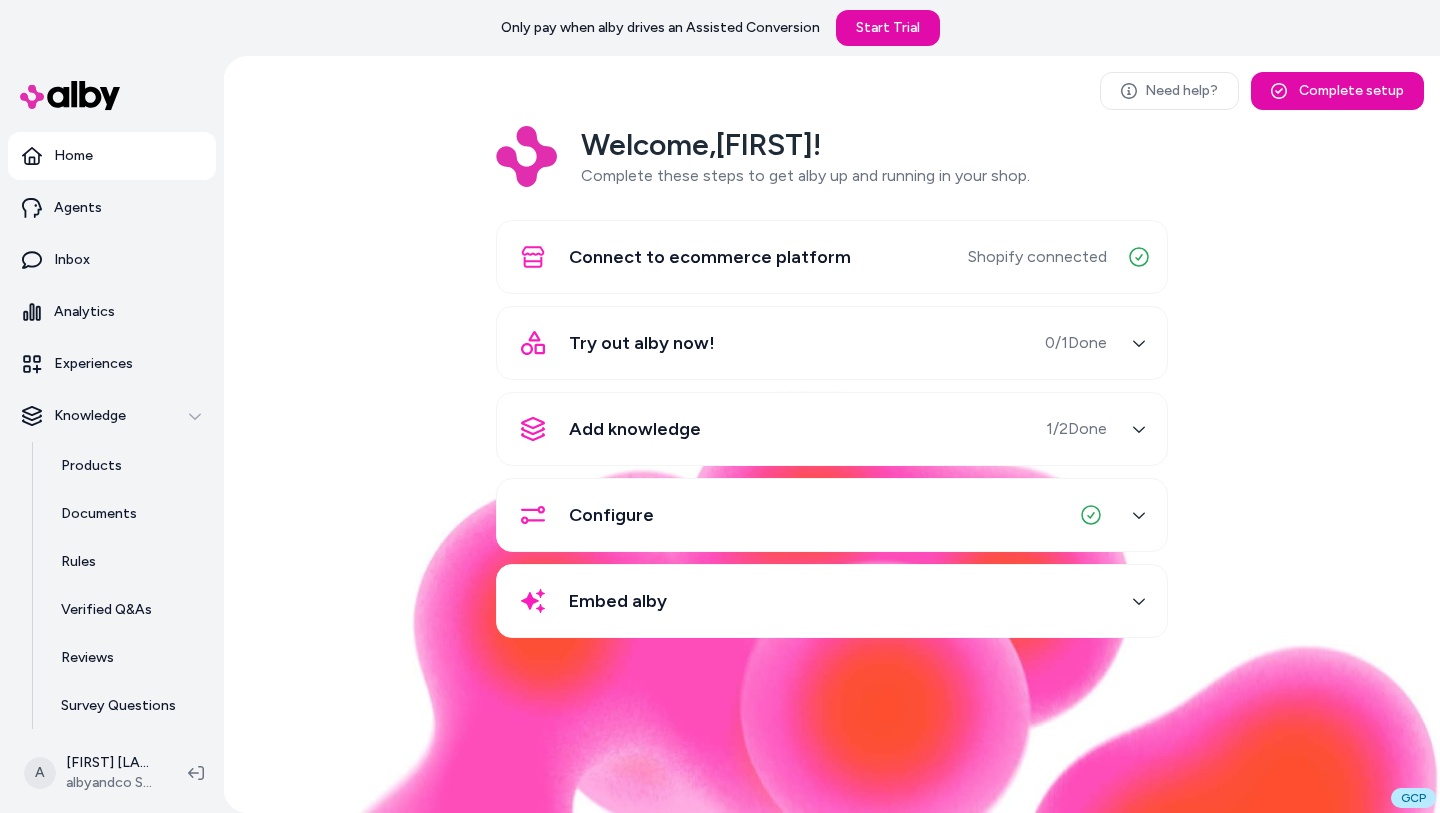 click on "Configure" at bounding box center (832, 515) 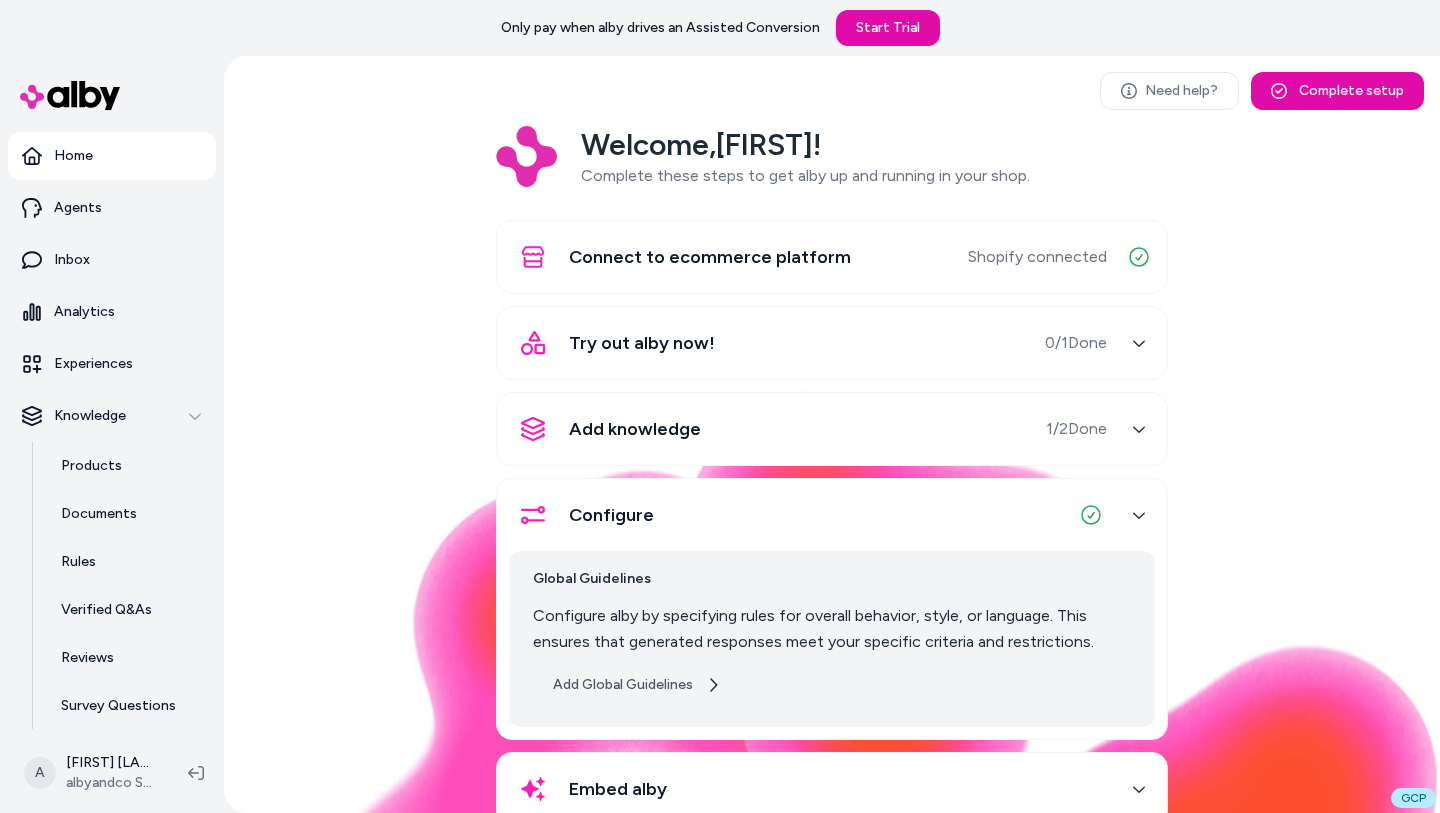 scroll, scrollTop: 50, scrollLeft: 0, axis: vertical 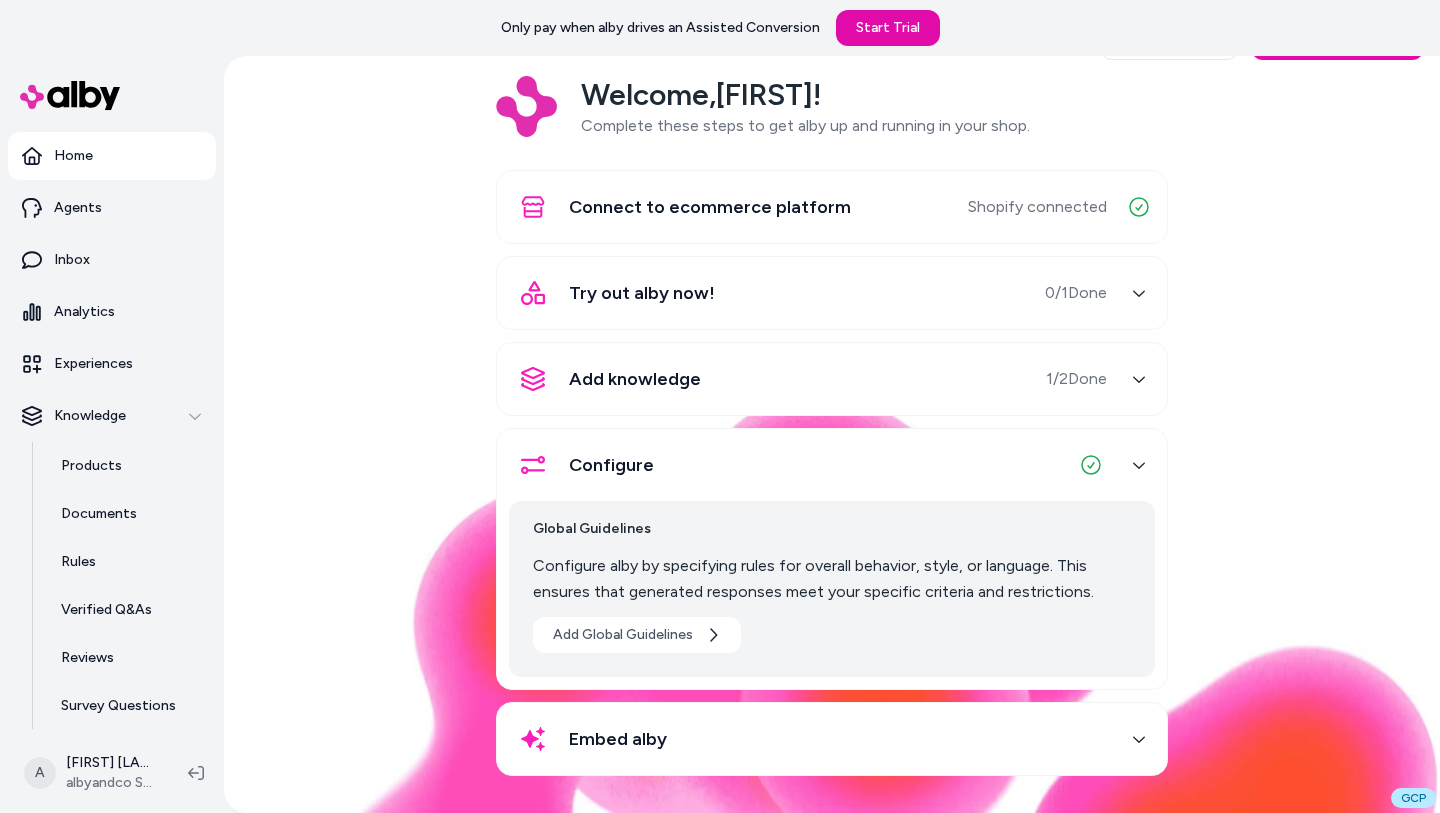 click on "Embed alby" at bounding box center [808, 739] 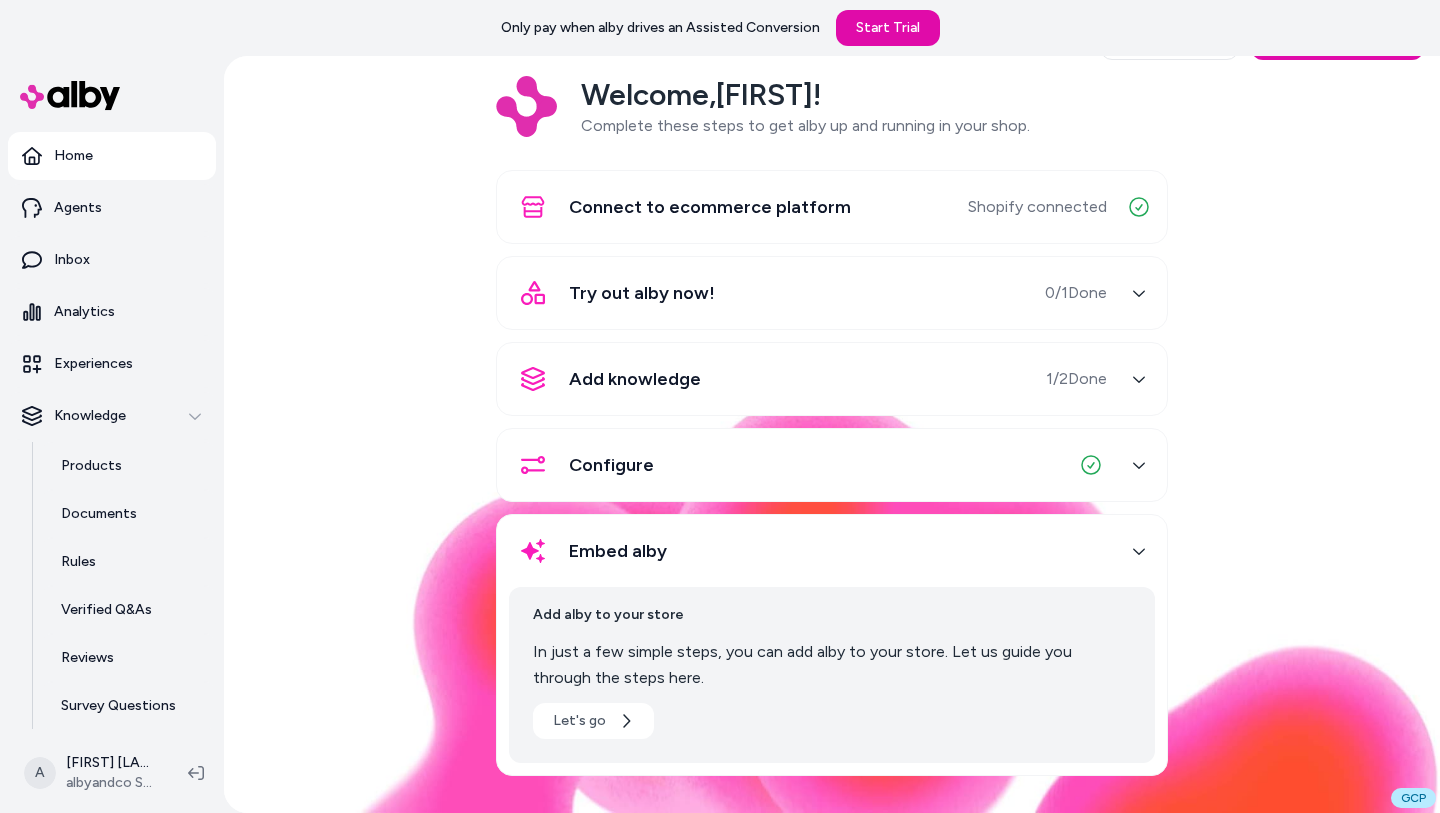 click on "Configure" at bounding box center (808, 465) 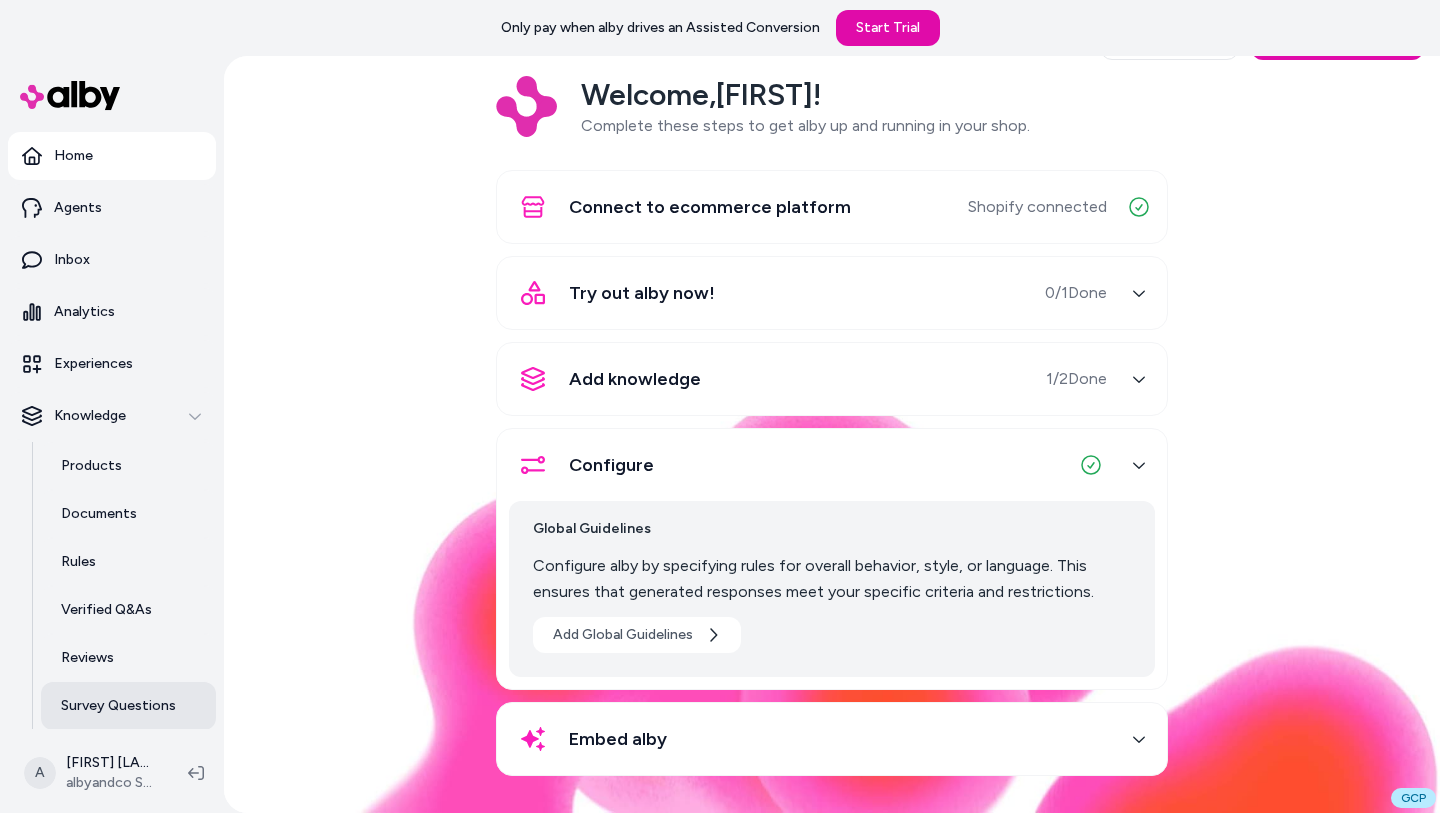 click on "Survey Questions" at bounding box center (128, 706) 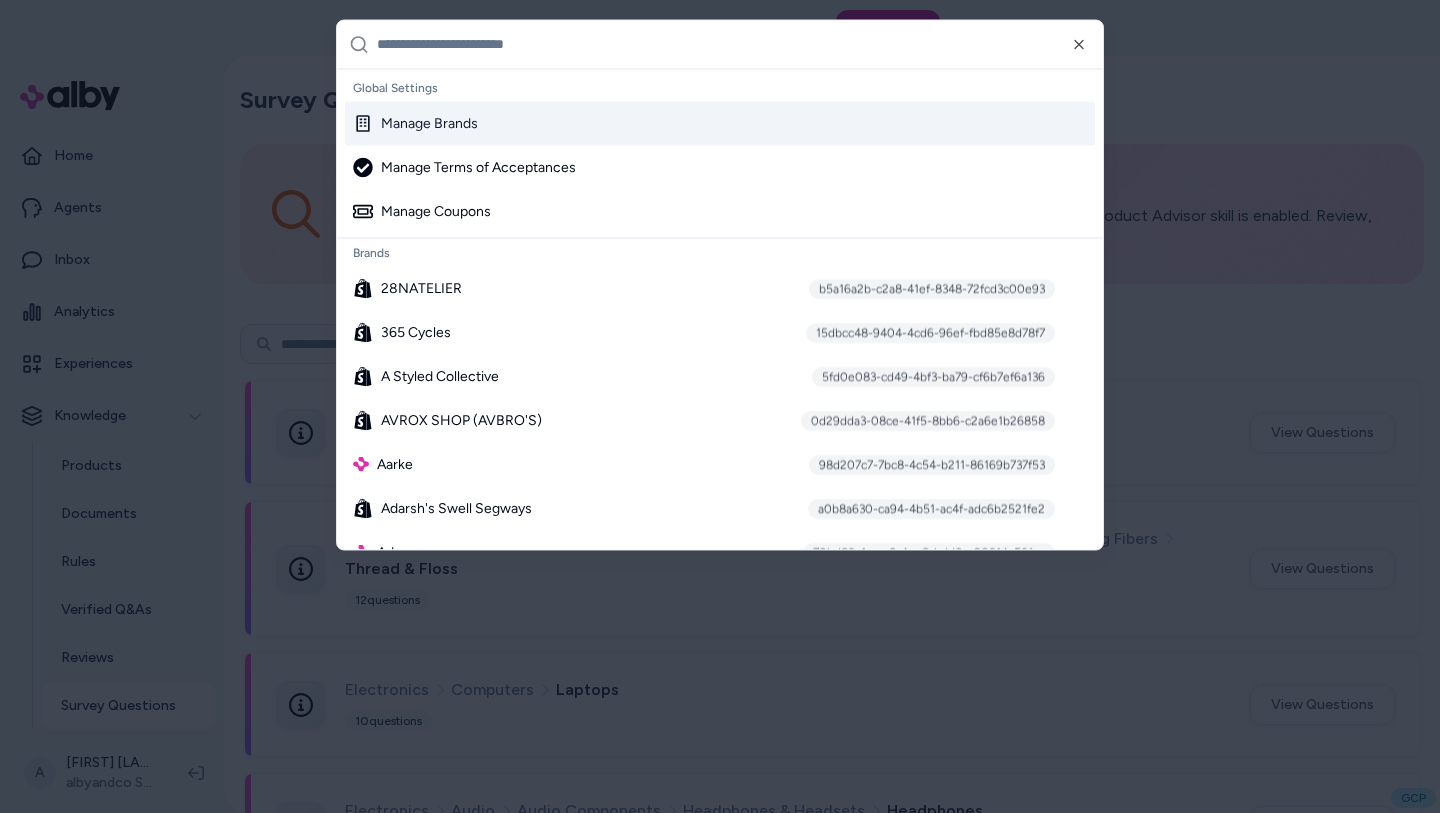 type on "*" 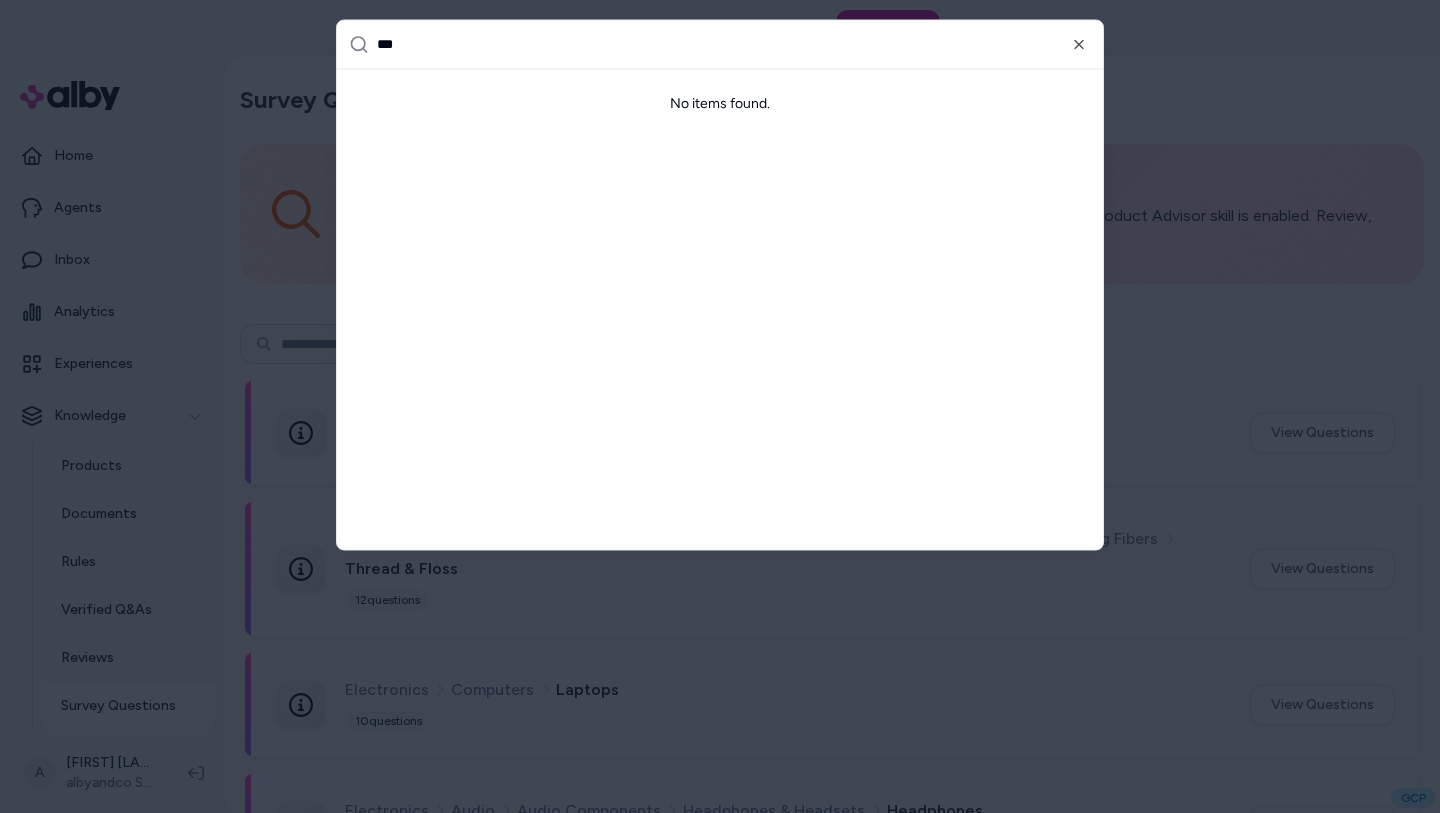 type on "****" 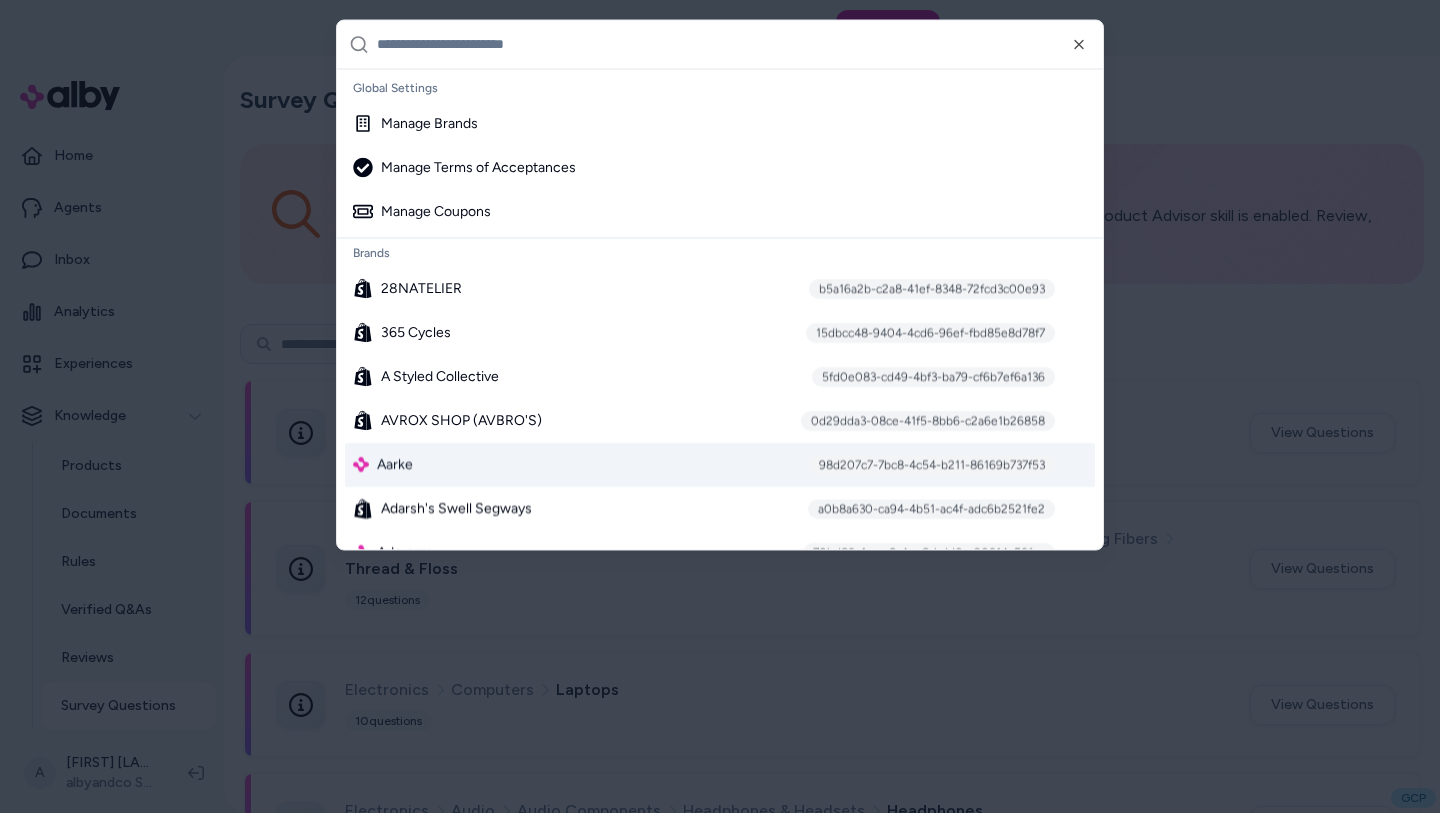 type 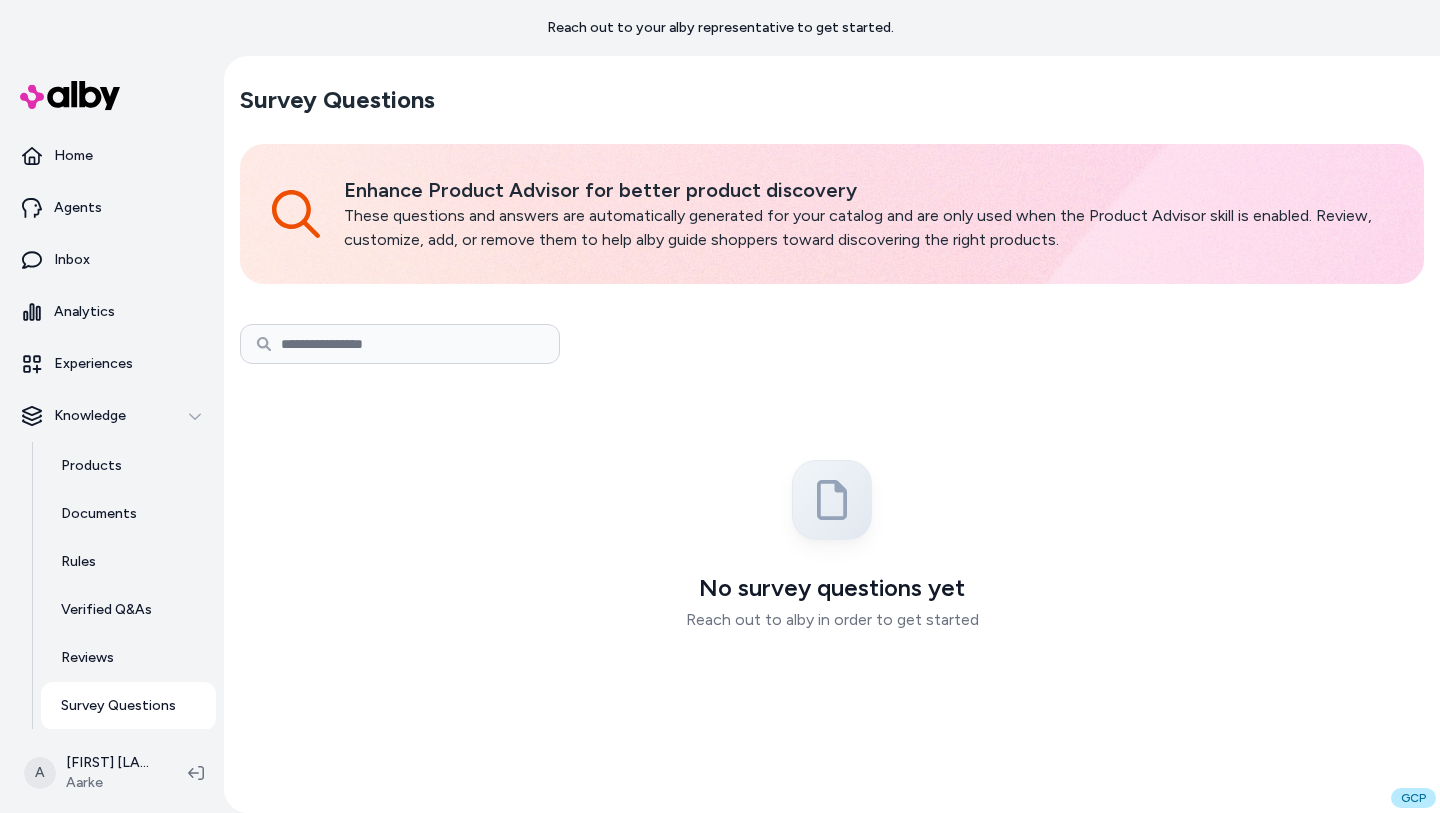 scroll, scrollTop: 0, scrollLeft: 0, axis: both 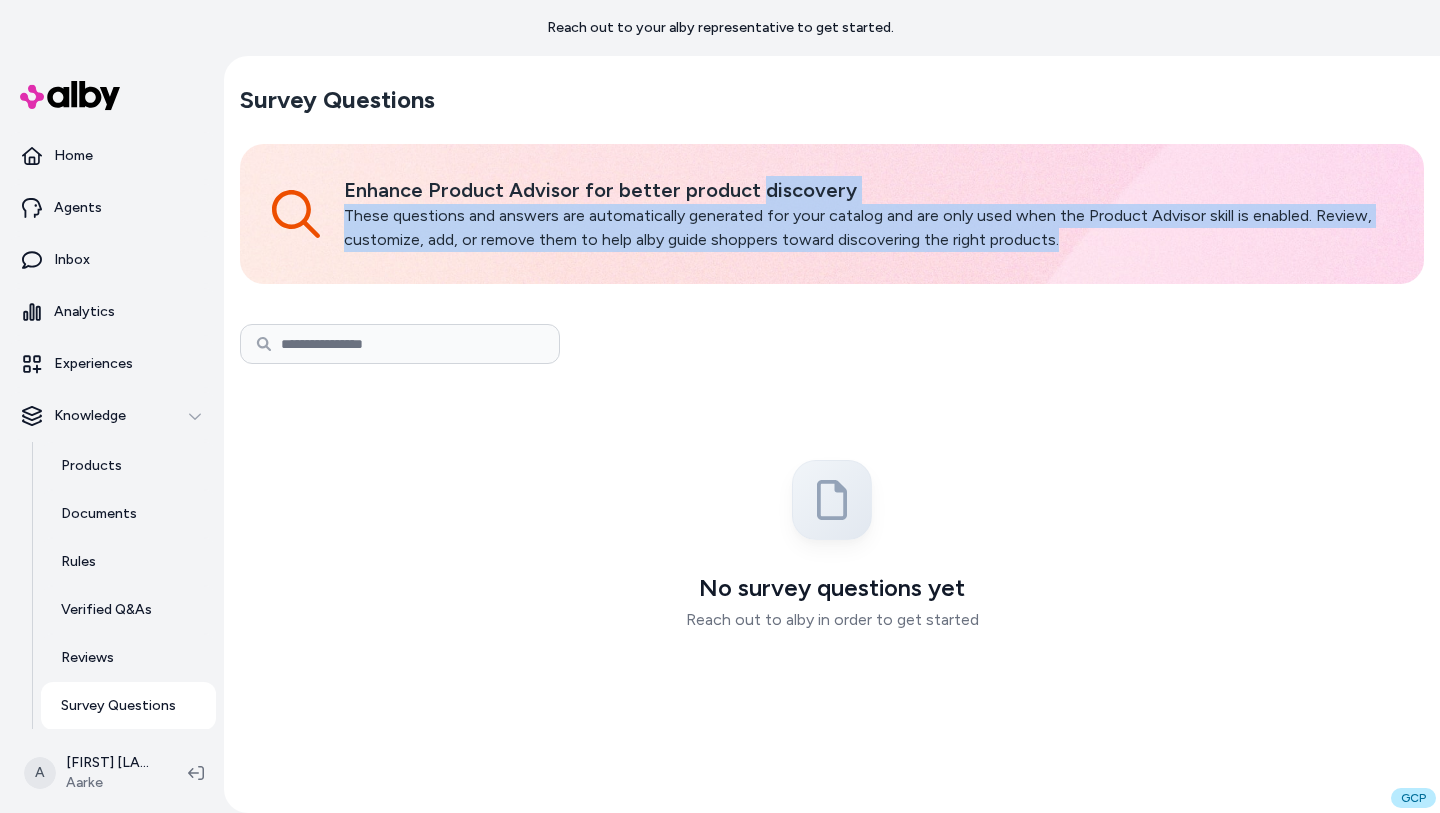 drag, startPoint x: 802, startPoint y: 189, endPoint x: 1166, endPoint y: 338, distance: 393.3154 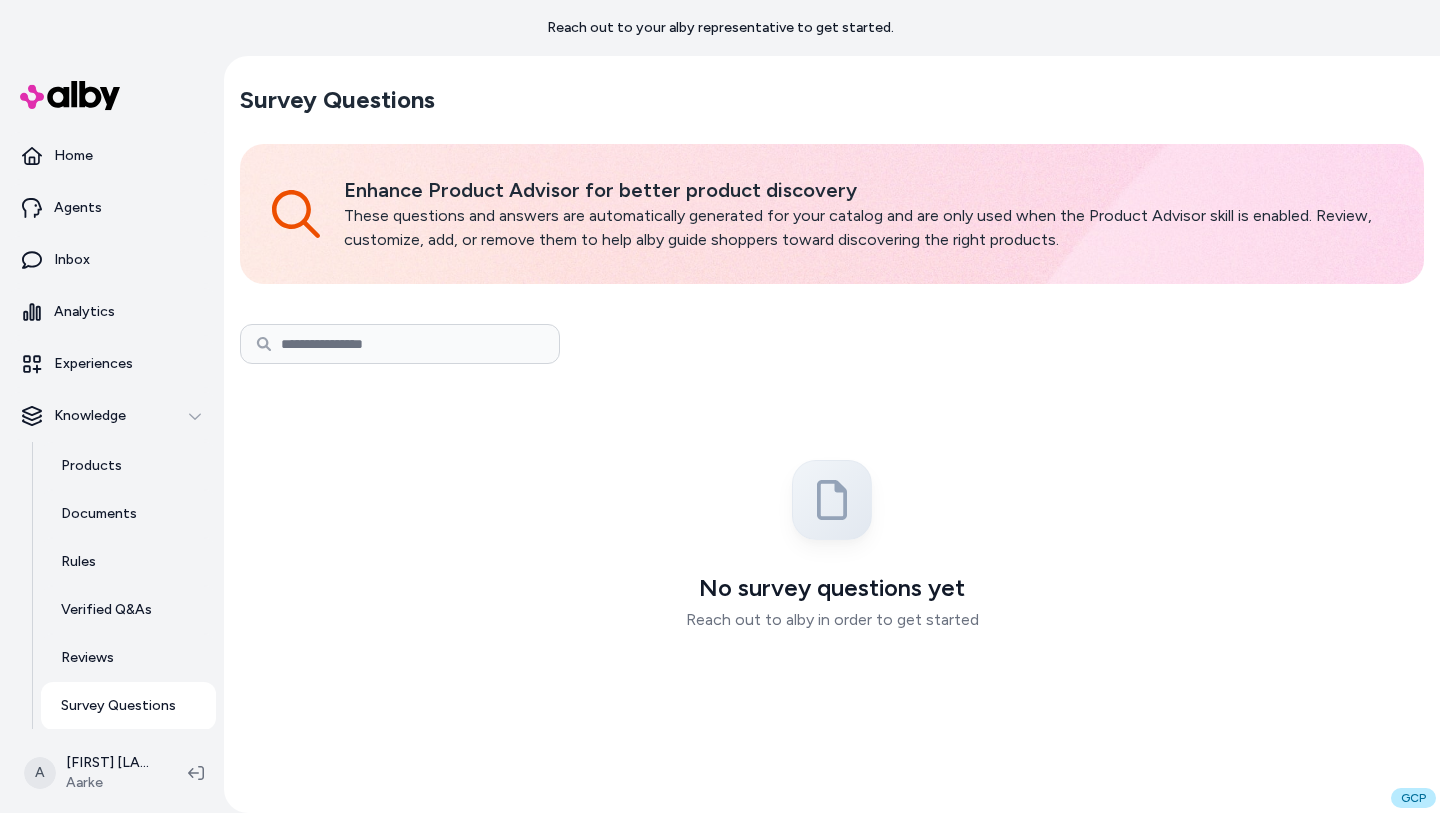 click on "Survey Questions Enhance Product Advisor for better product discovery These questions and answers are automatically generated for your catalog and are only used when the Product Advisor skill is enabled. Review, customize, add, or remove them to help alby guide shoppers toward discovering the right products. No survey questions yet Reach out to alby in order to get started" at bounding box center (832, 400) 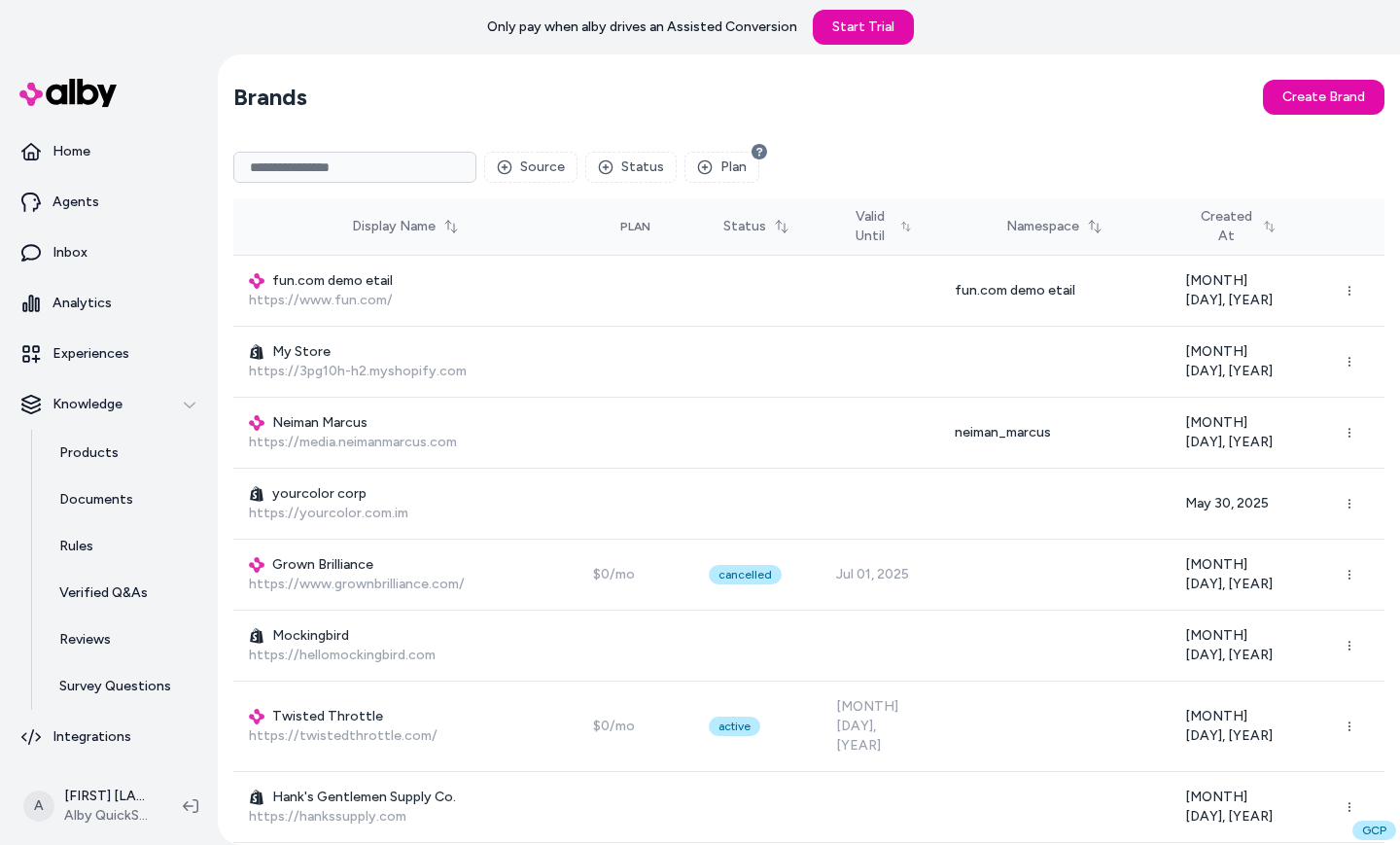 scroll, scrollTop: 0, scrollLeft: 0, axis: both 